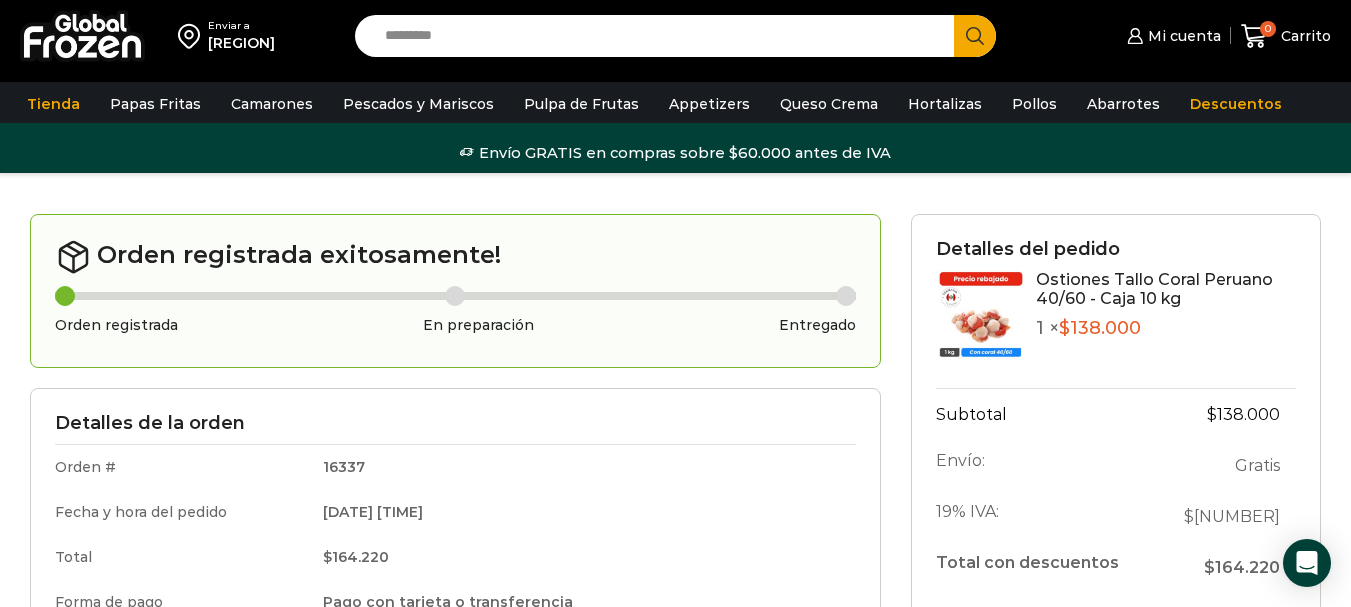 scroll, scrollTop: 112, scrollLeft: 0, axis: vertical 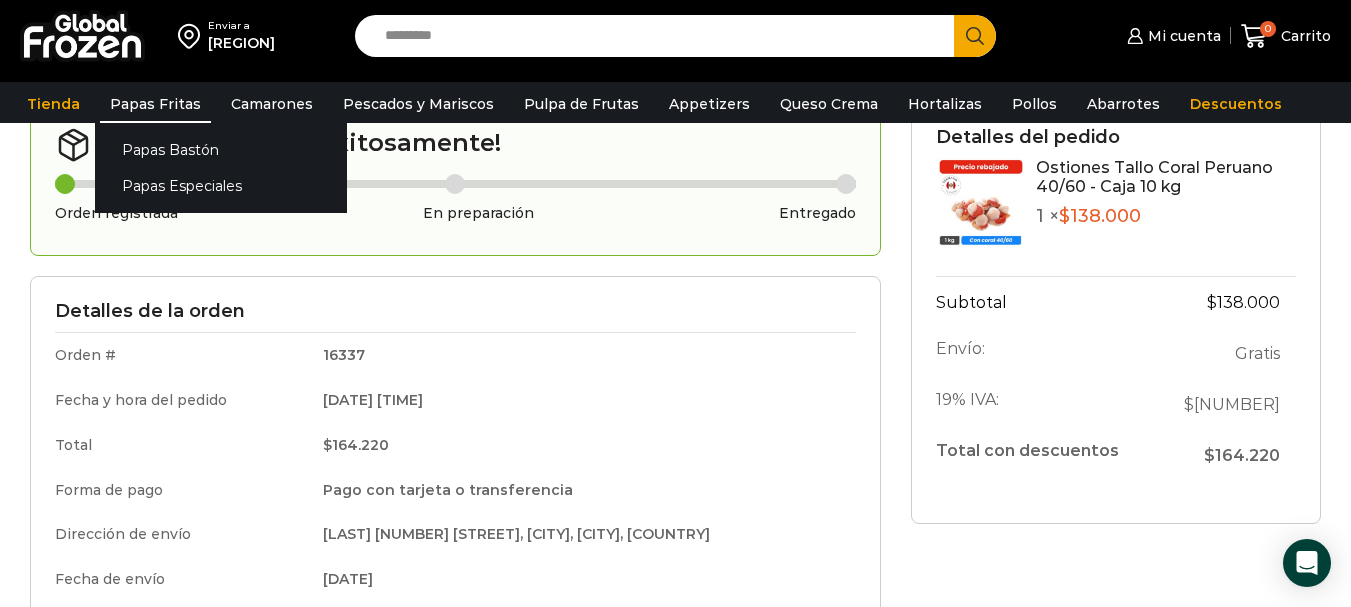 click on "Papas Fritas" at bounding box center (155, 104) 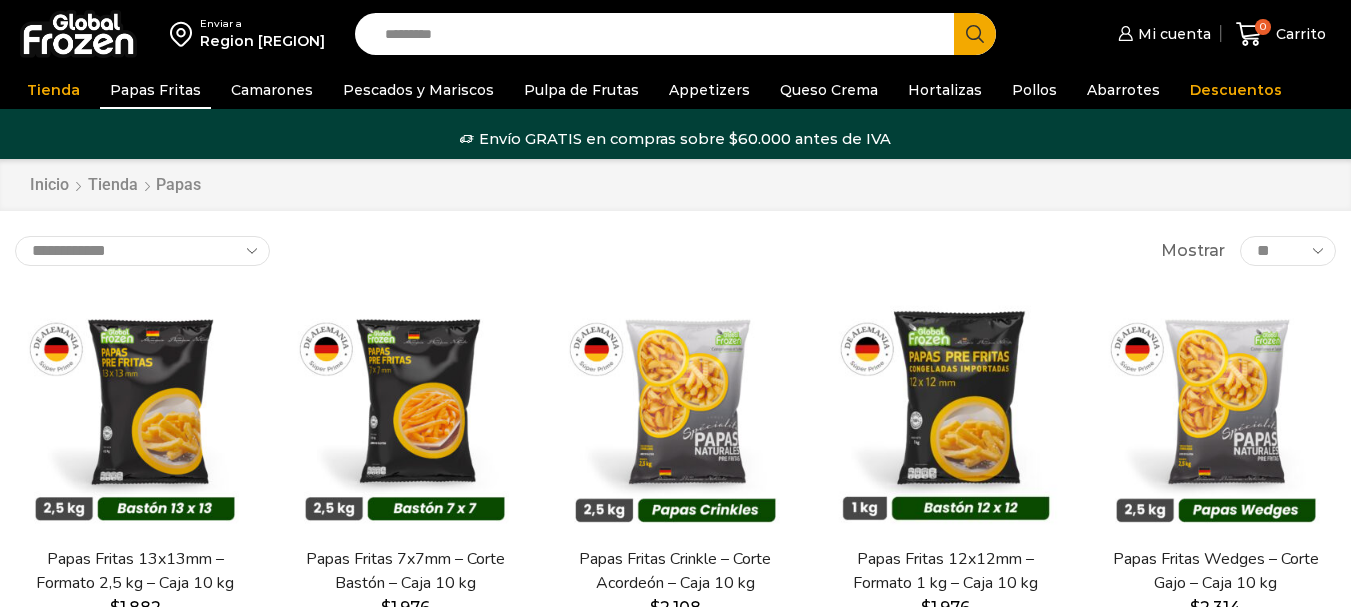 scroll, scrollTop: 0, scrollLeft: 0, axis: both 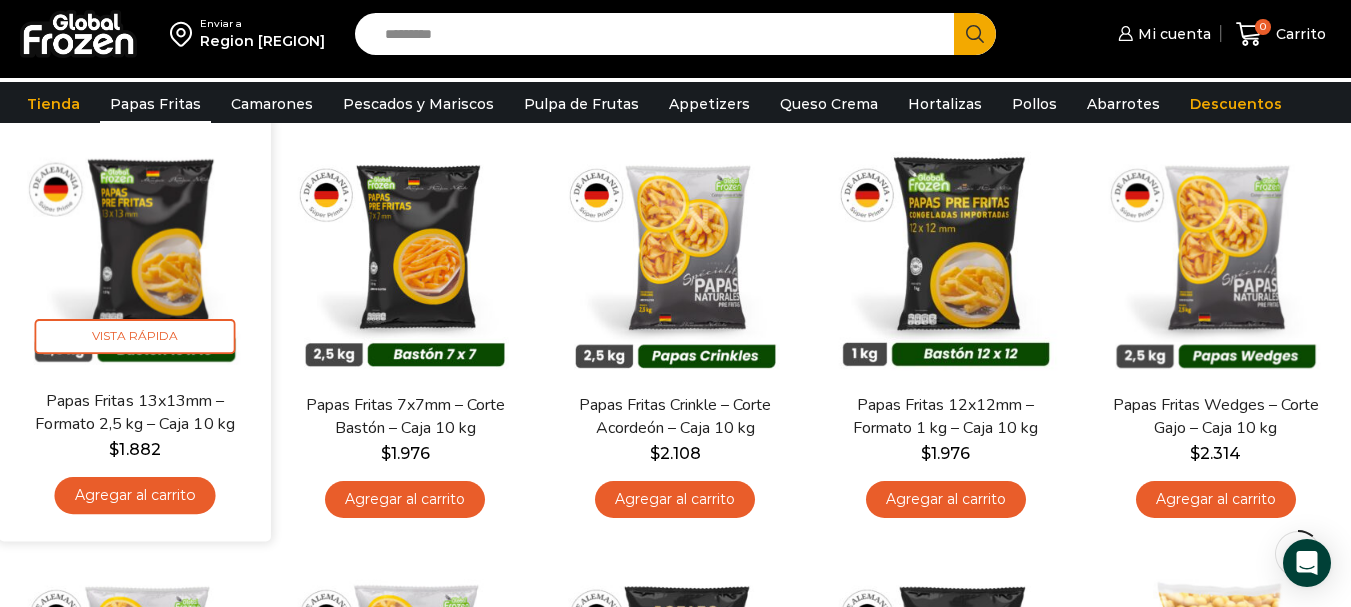 click on "Agregar al carrito" at bounding box center [135, 495] 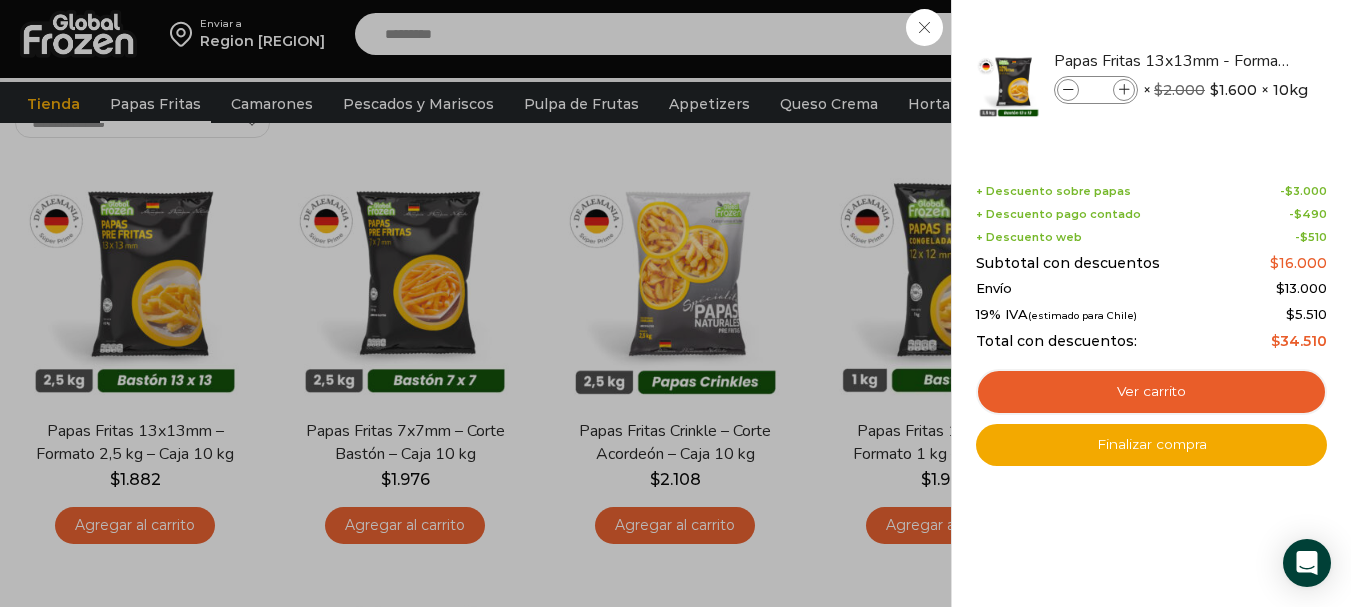 scroll, scrollTop: 112, scrollLeft: 0, axis: vertical 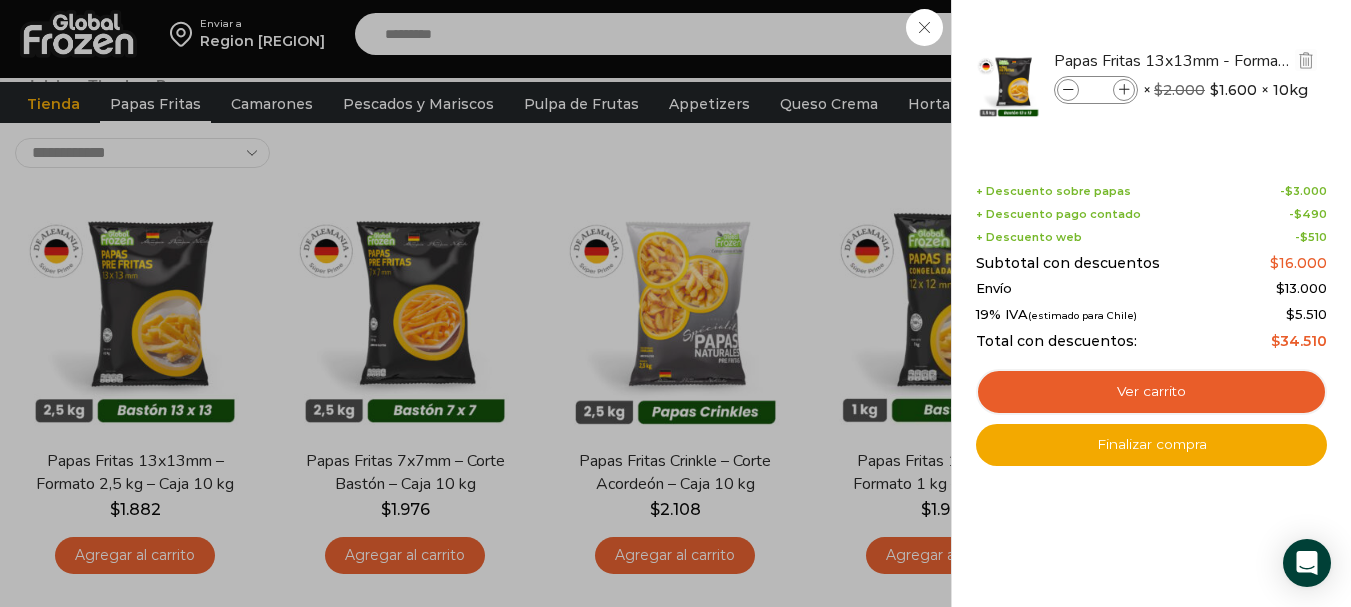 click at bounding box center [1124, 90] 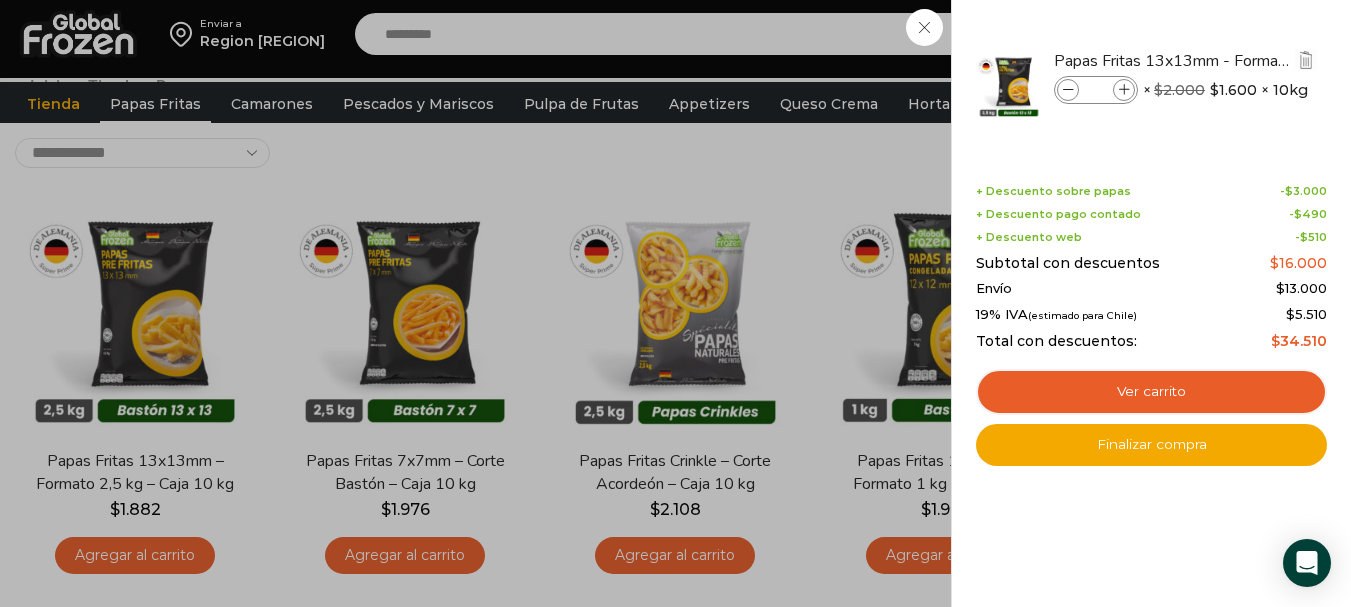 click at bounding box center (1124, 90) 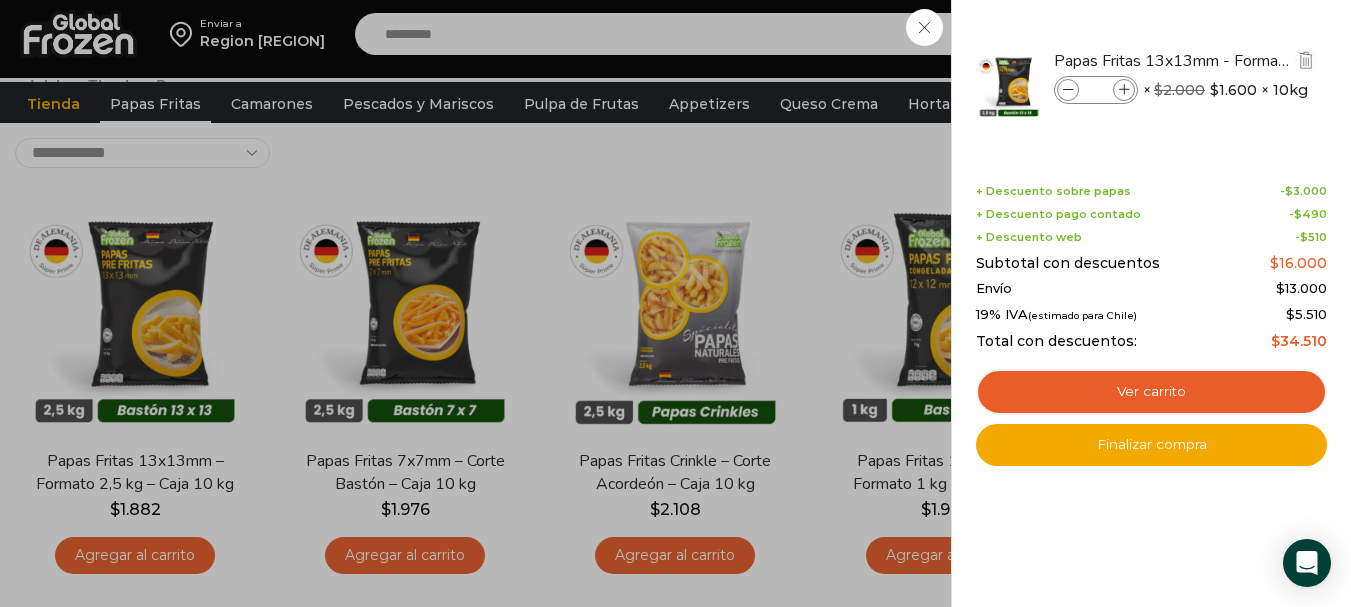 click at bounding box center [1124, 90] 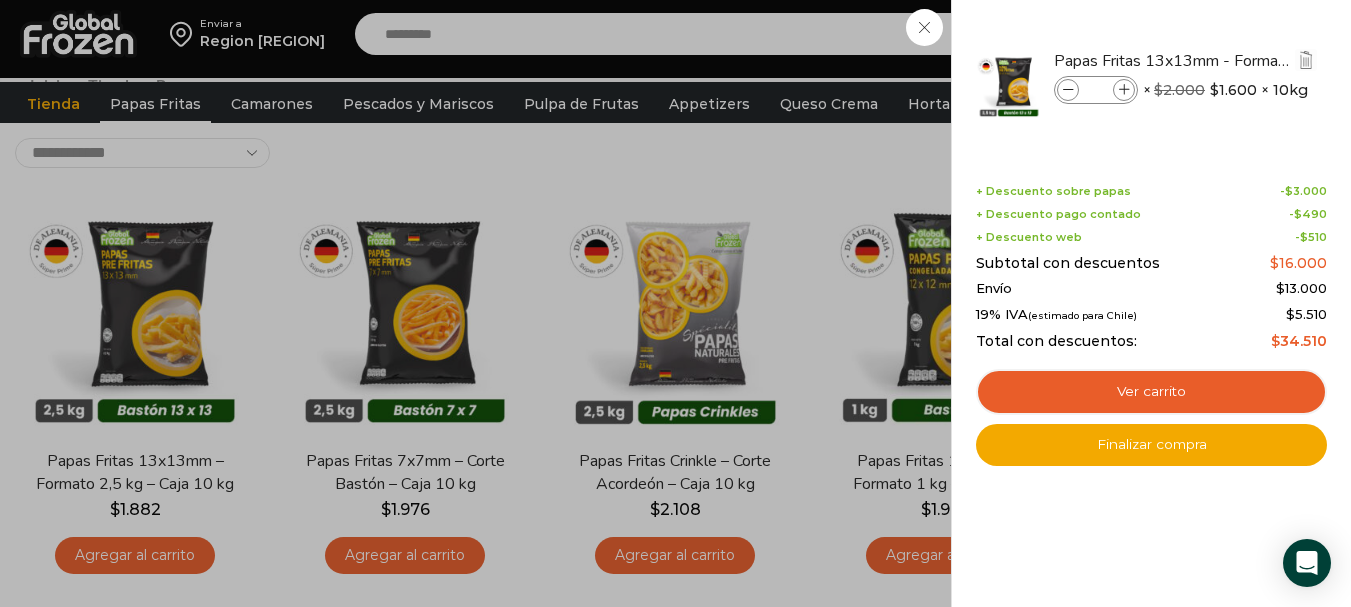 click at bounding box center (1124, 90) 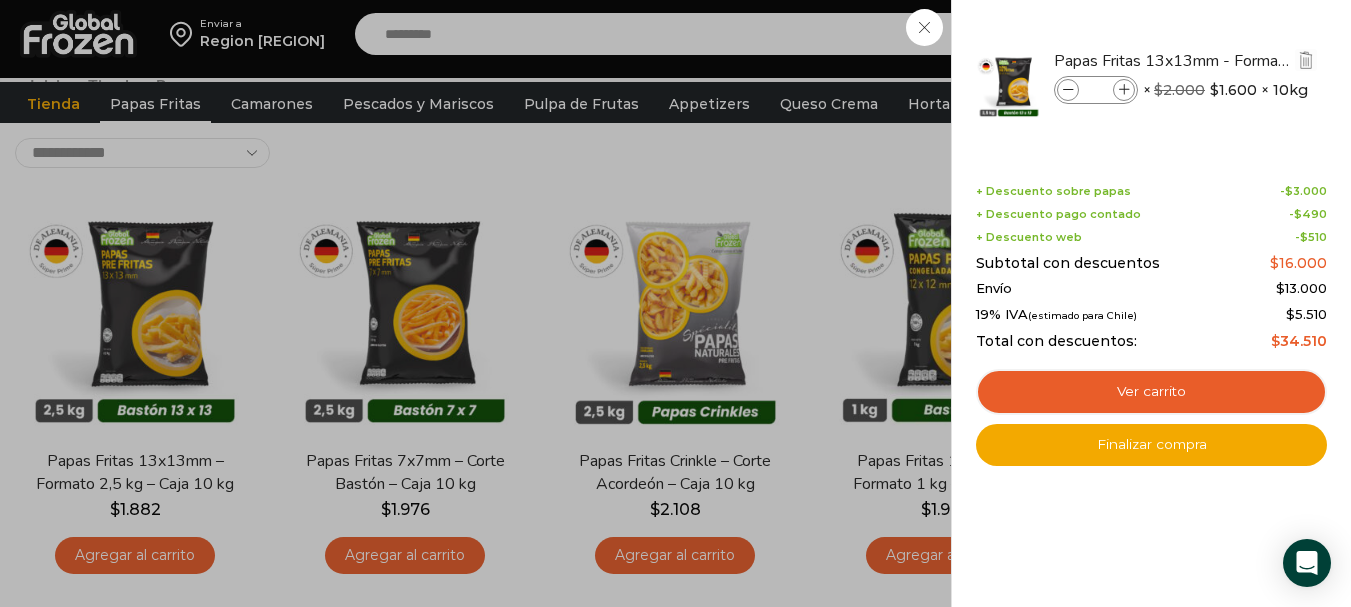 click at bounding box center (1124, 90) 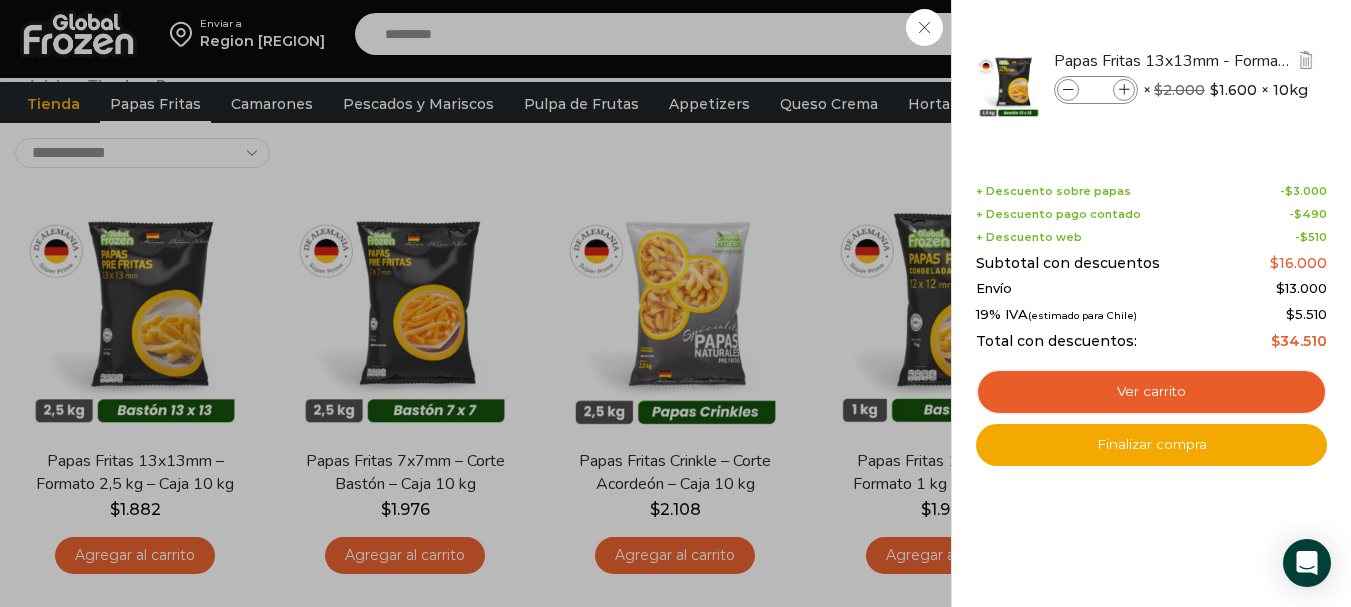click at bounding box center [1124, 90] 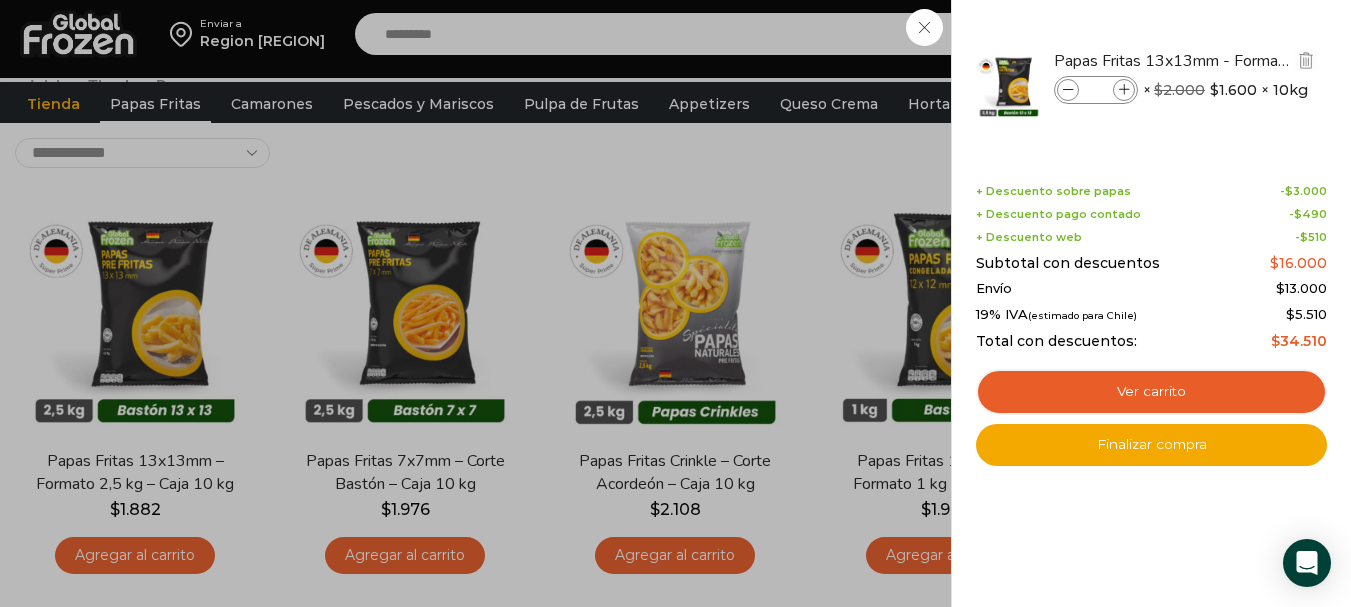 click at bounding box center (1124, 90) 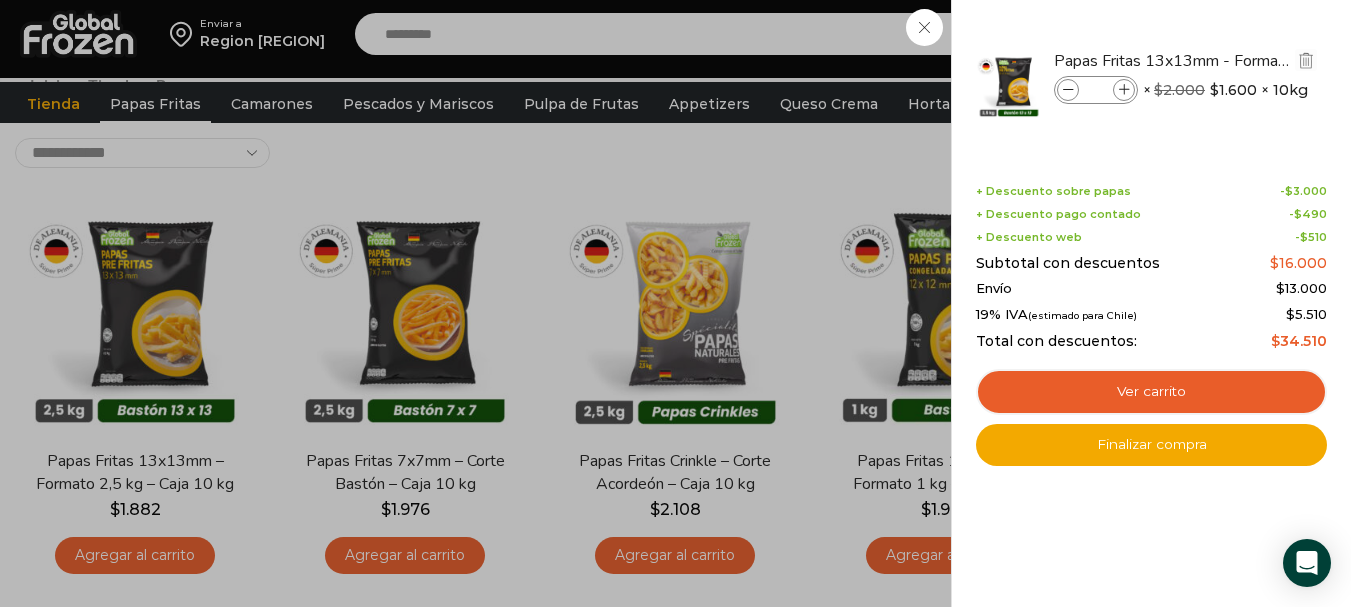 click at bounding box center [1124, 90] 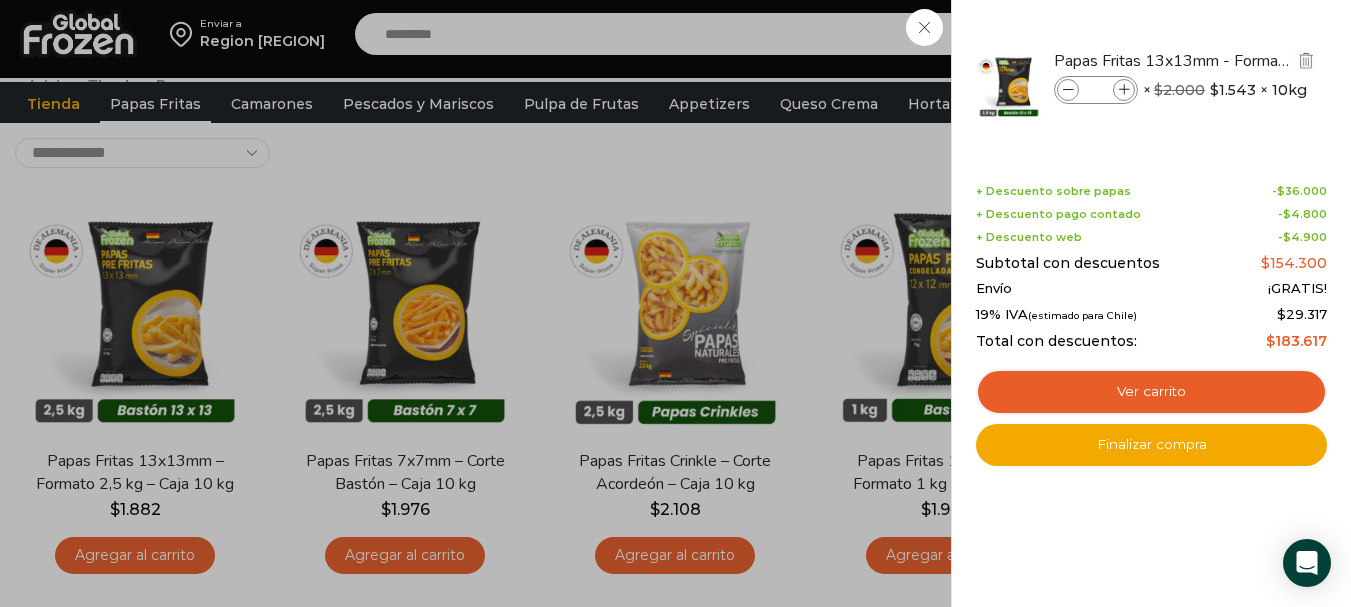 click at bounding box center [1124, 90] 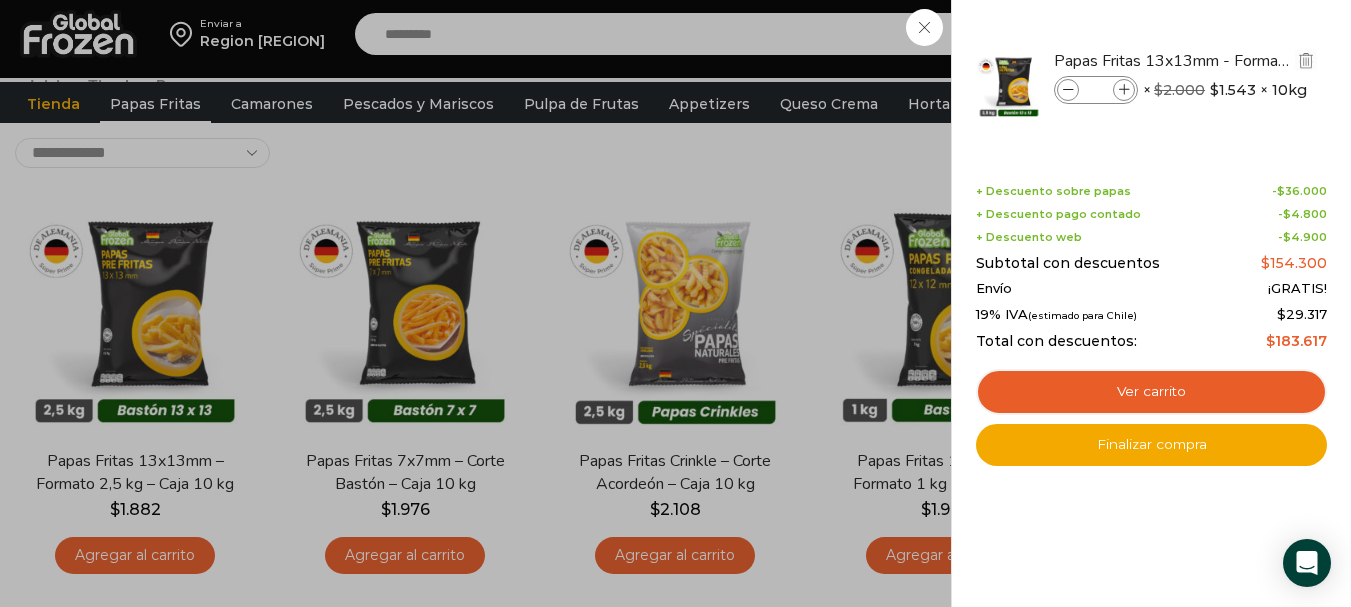 click at bounding box center [1124, 90] 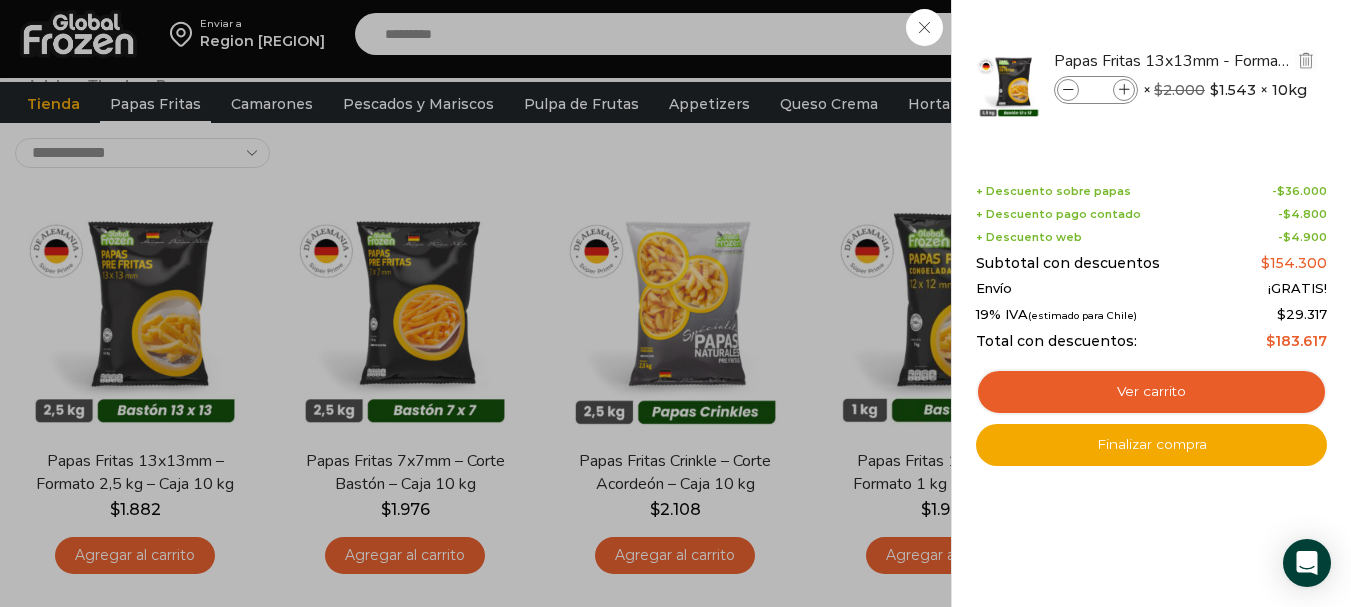 click at bounding box center [1124, 90] 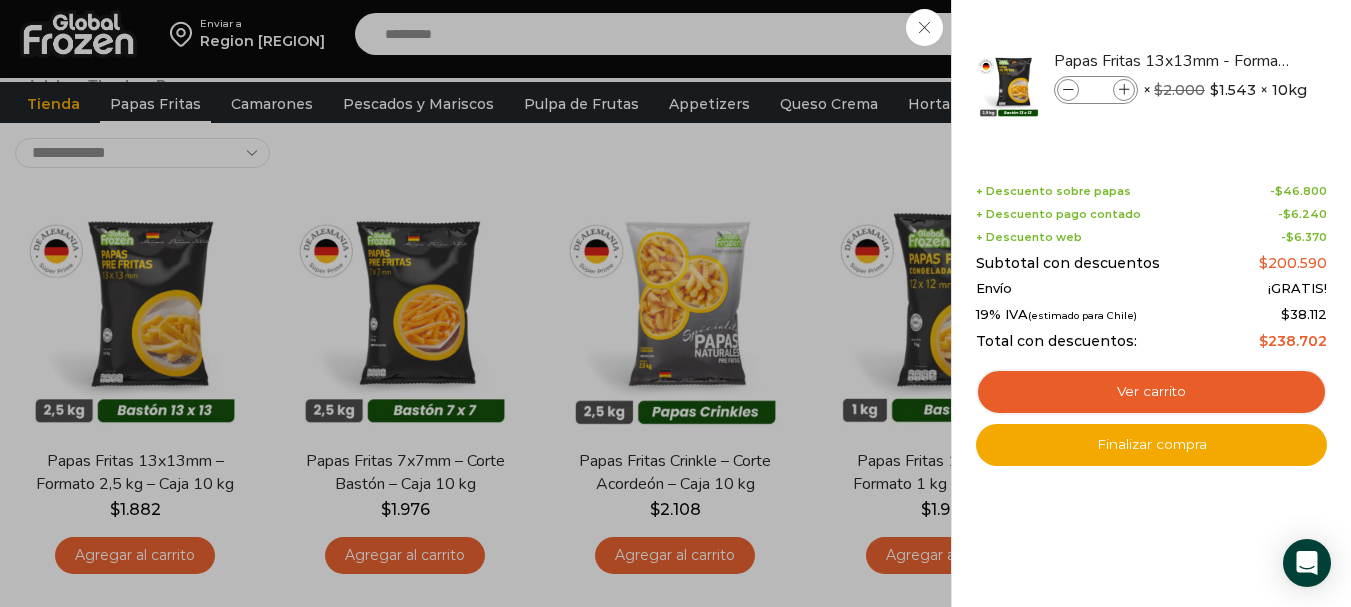click at bounding box center (1124, 90) 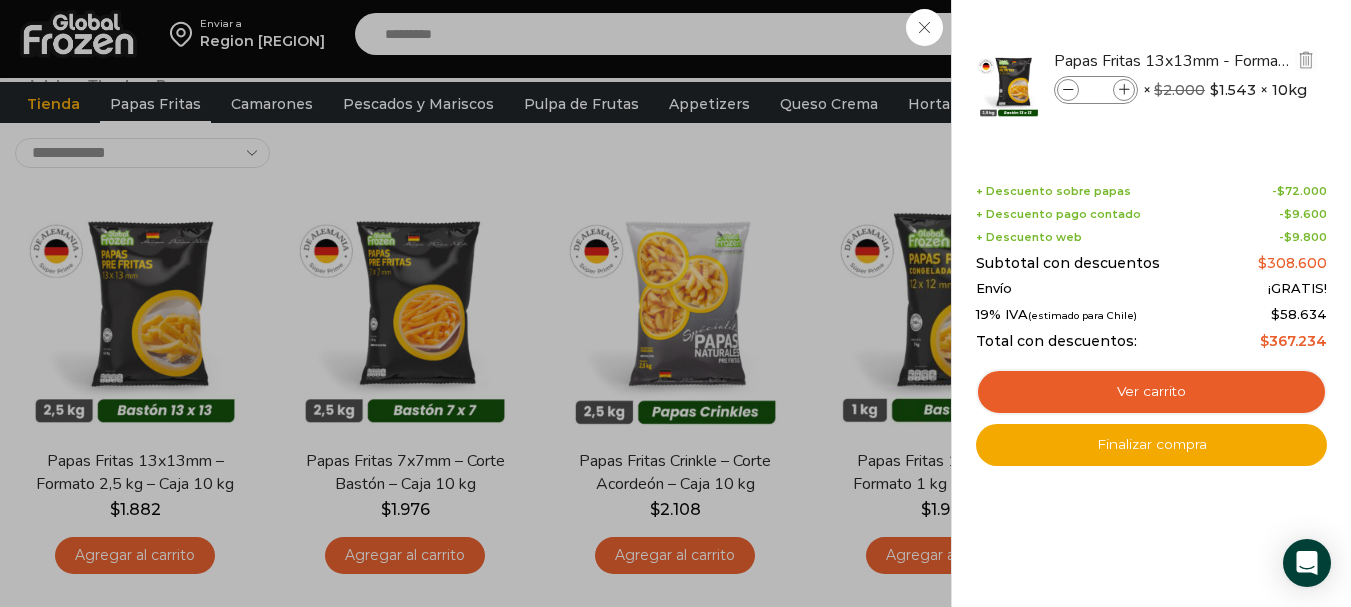 click at bounding box center [1068, 90] 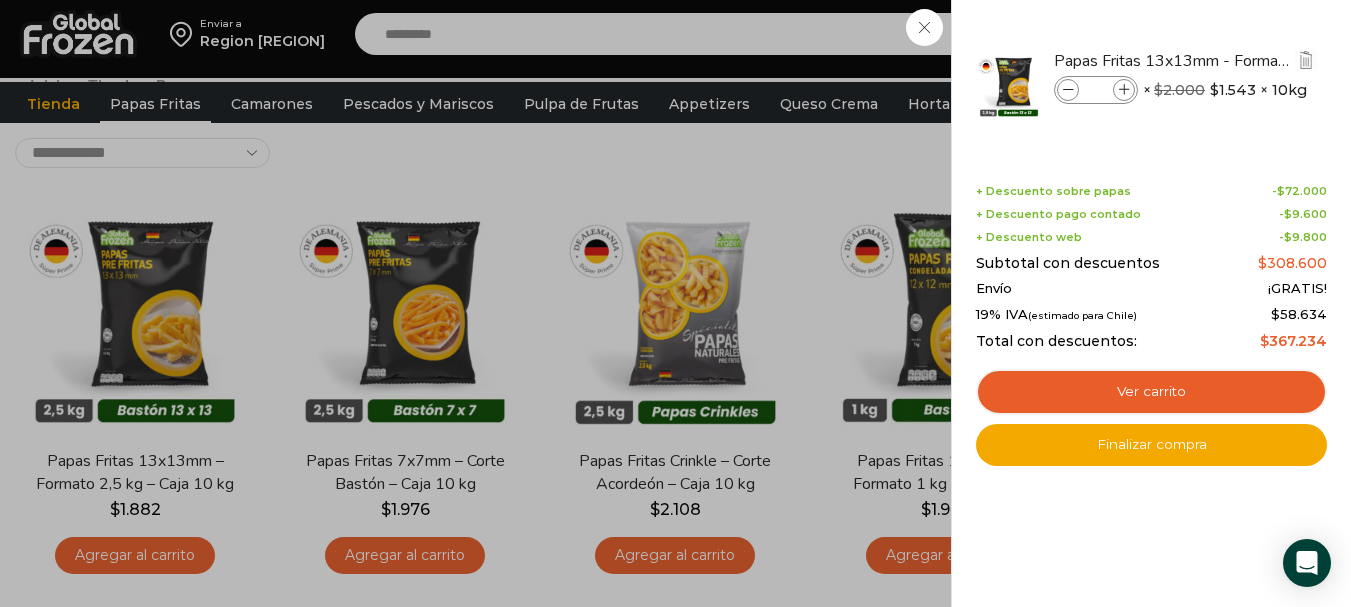 click at bounding box center (1068, 90) 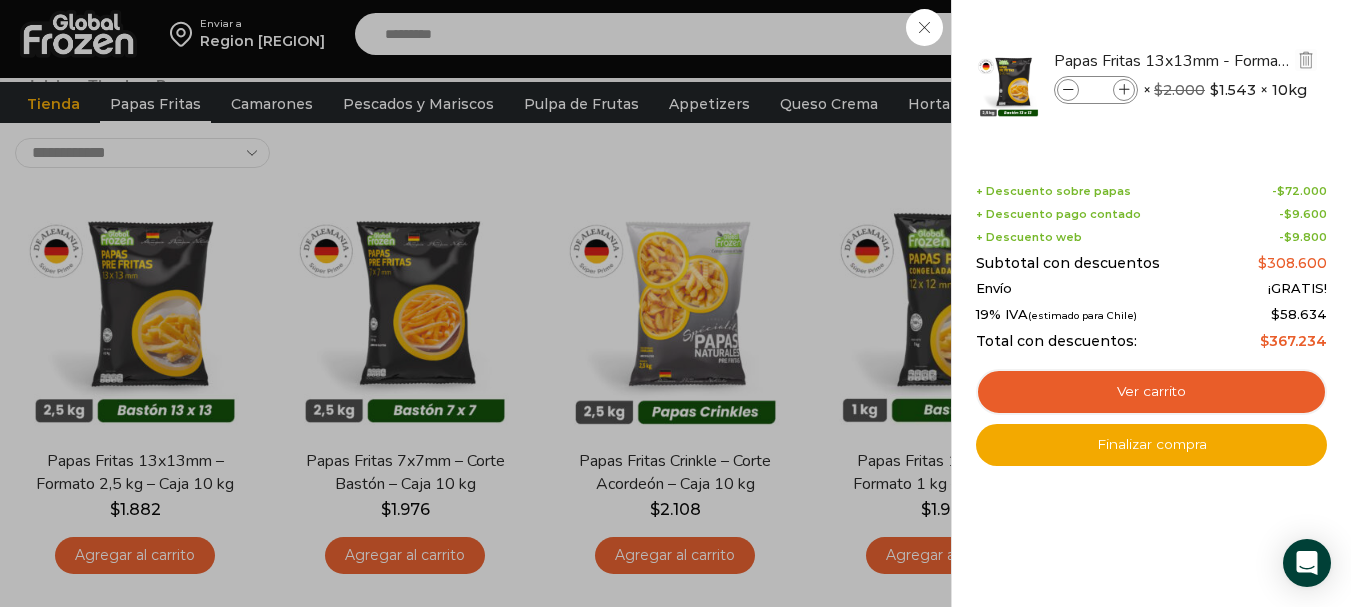 click at bounding box center [1068, 90] 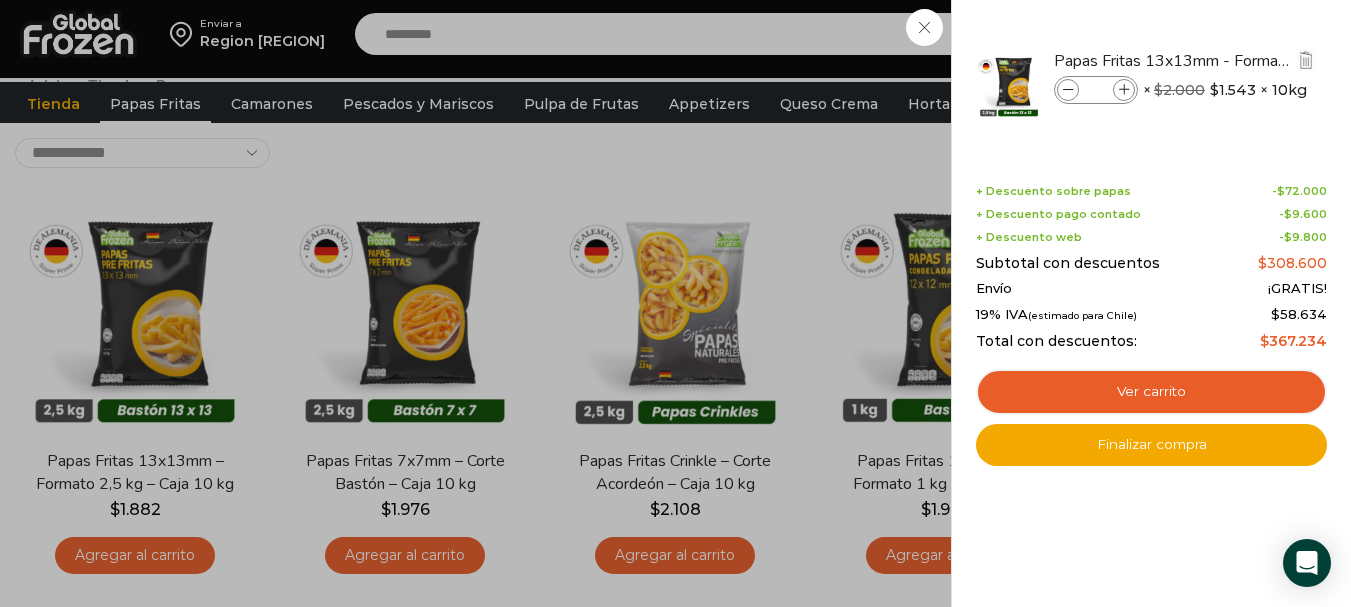 click at bounding box center [1068, 90] 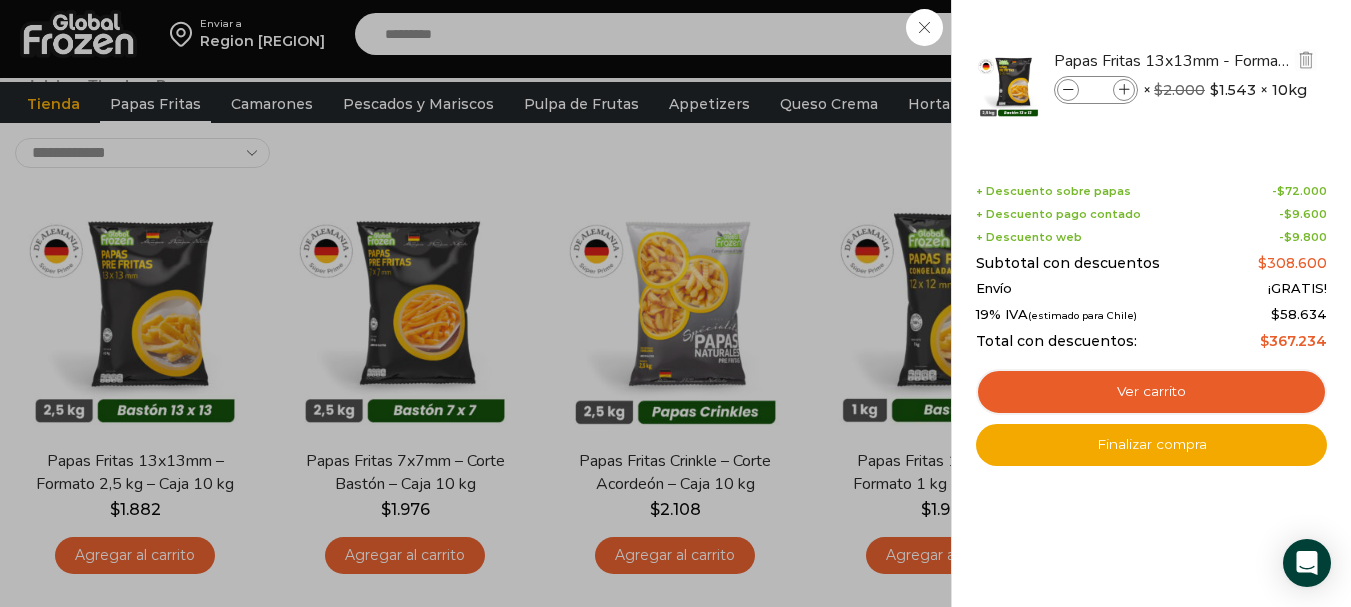 click at bounding box center (1068, 90) 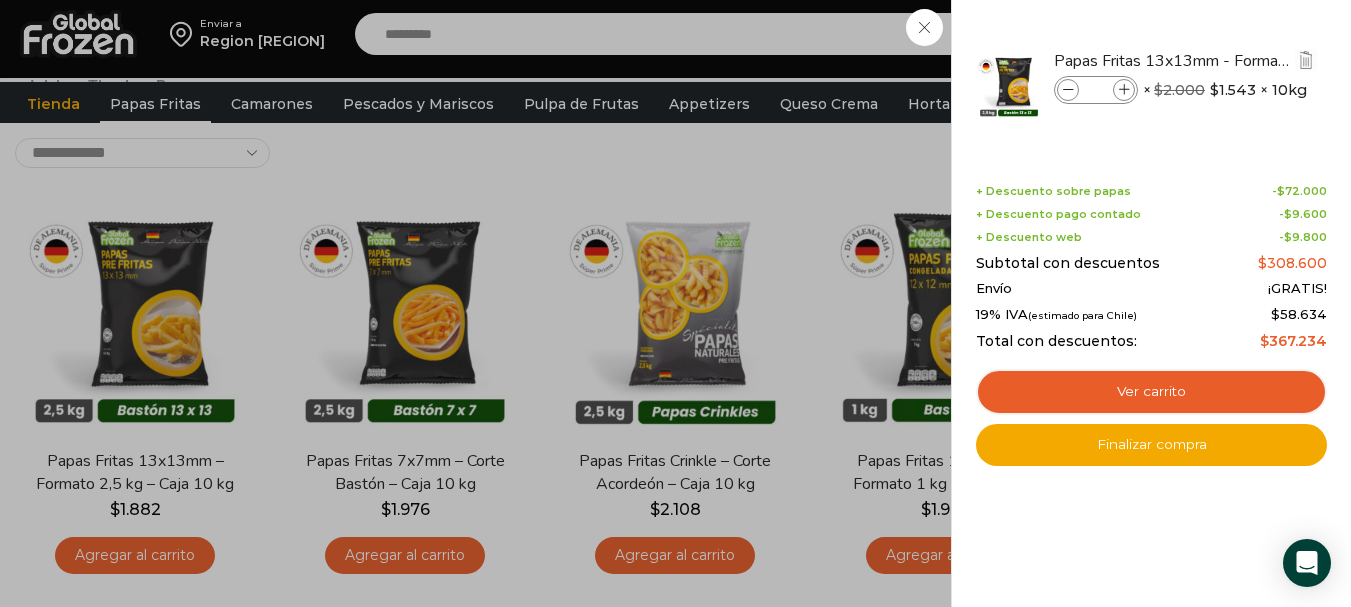 click at bounding box center (1068, 90) 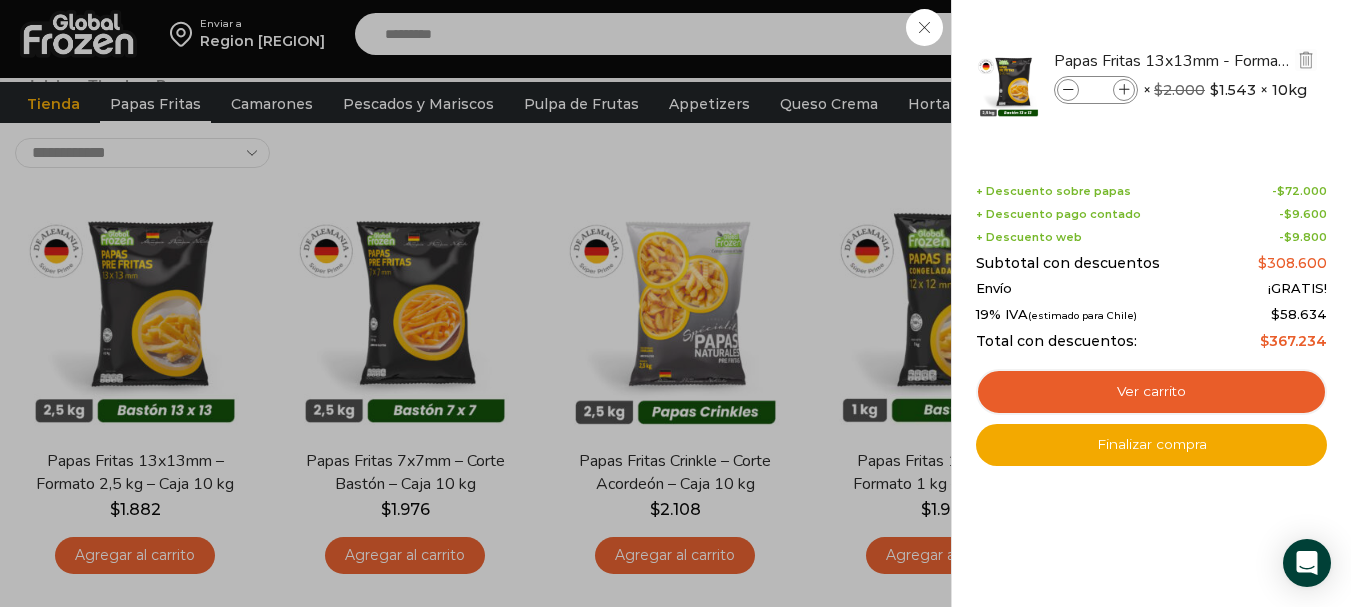 click at bounding box center [1068, 90] 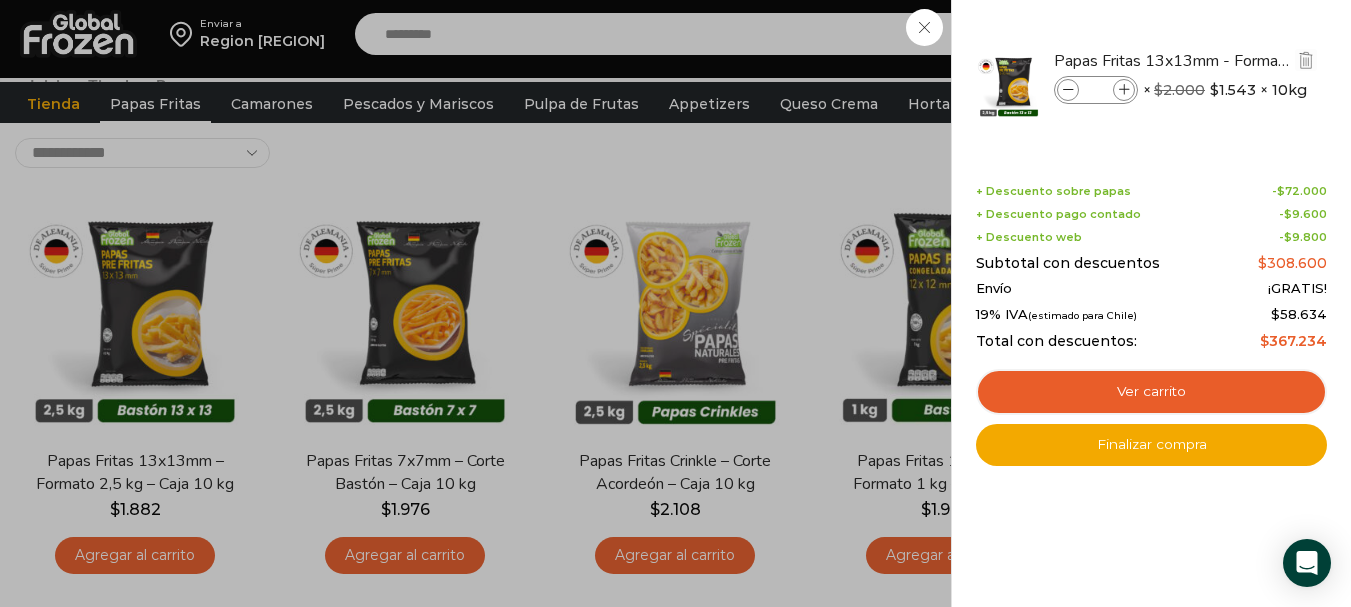 click at bounding box center [1068, 90] 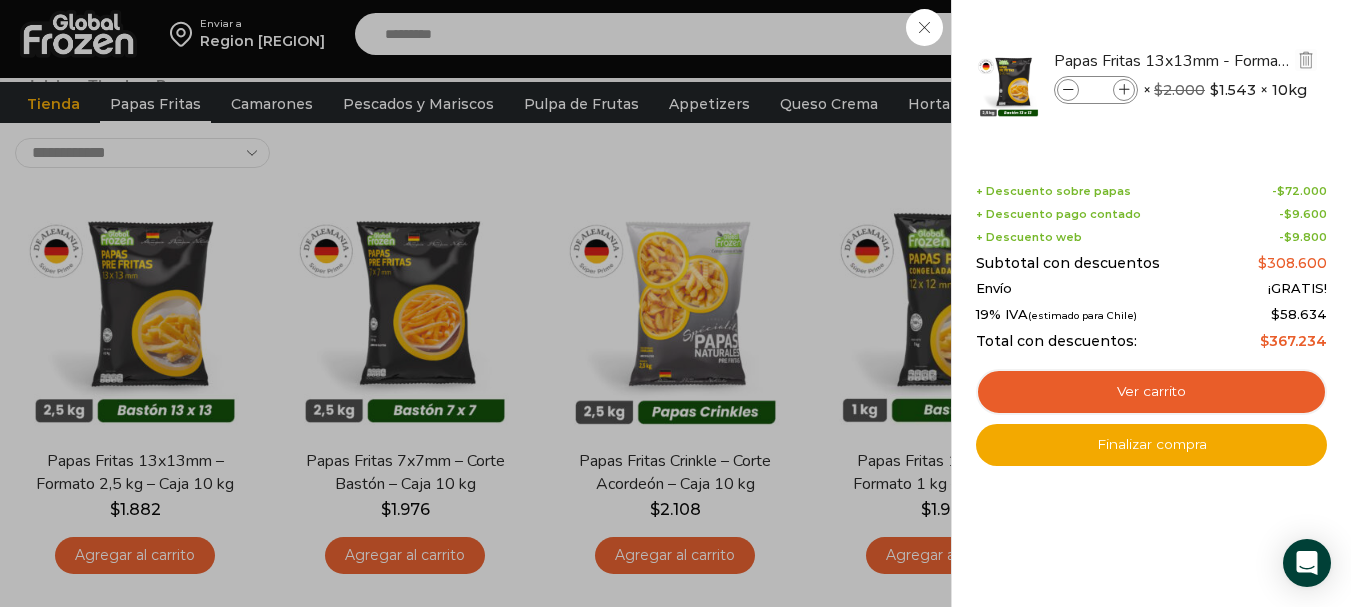 click at bounding box center (1068, 90) 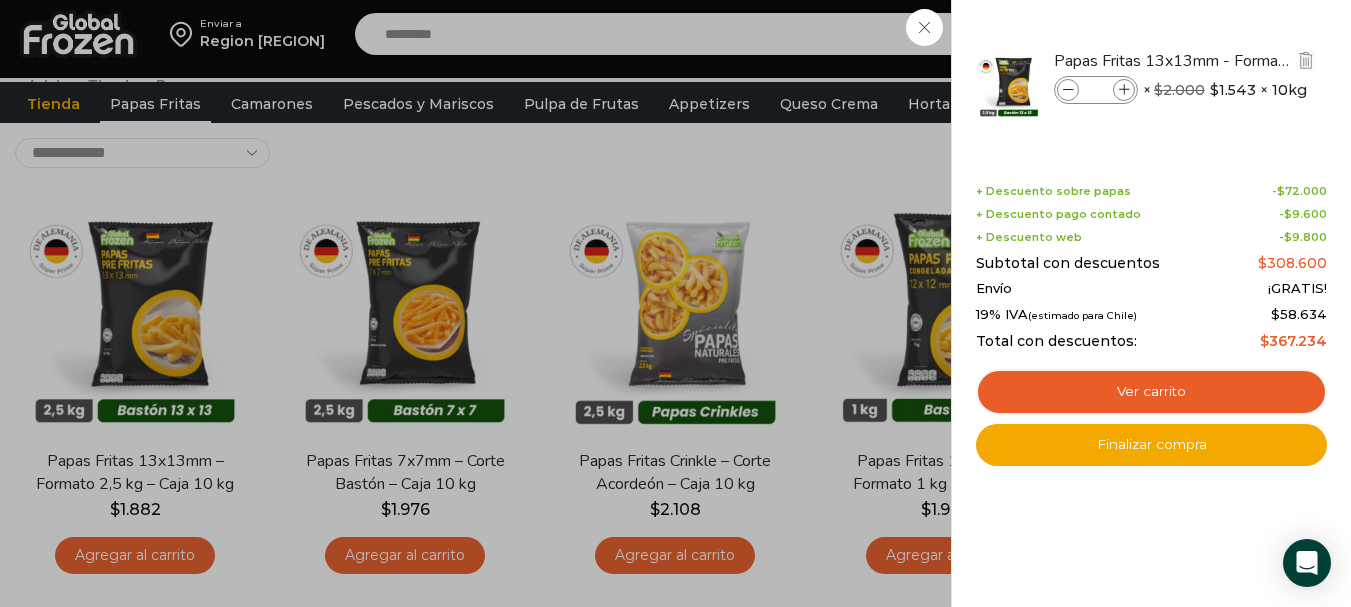 click at bounding box center [1068, 90] 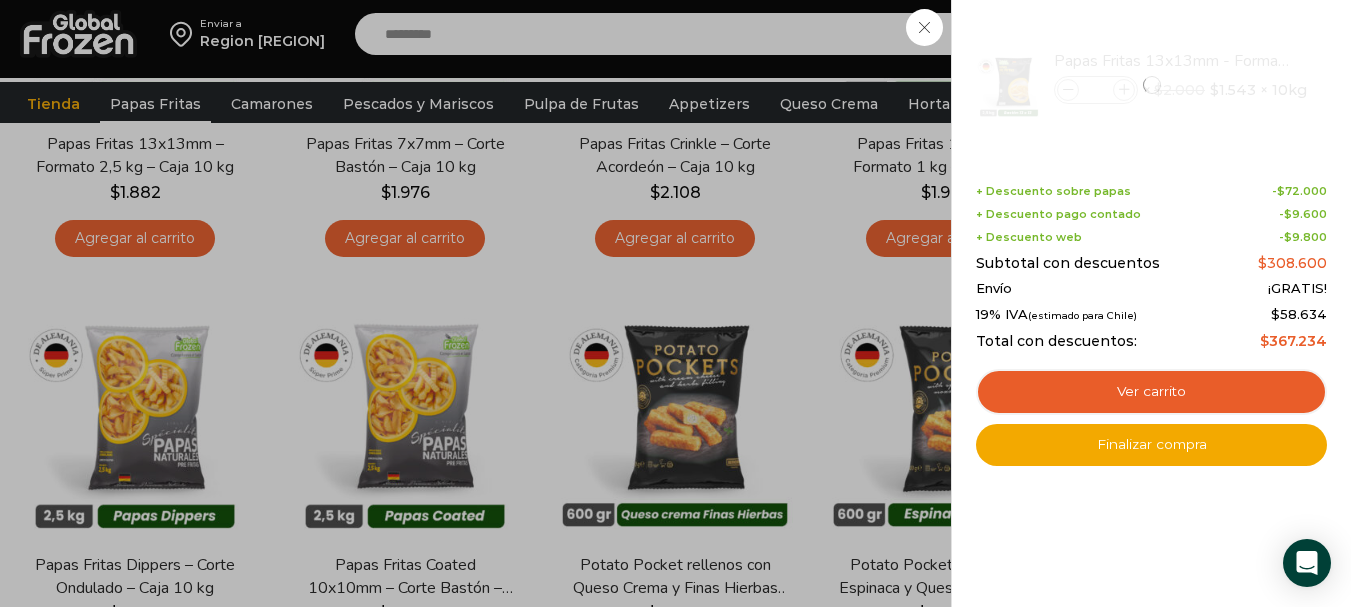 scroll, scrollTop: 496, scrollLeft: 0, axis: vertical 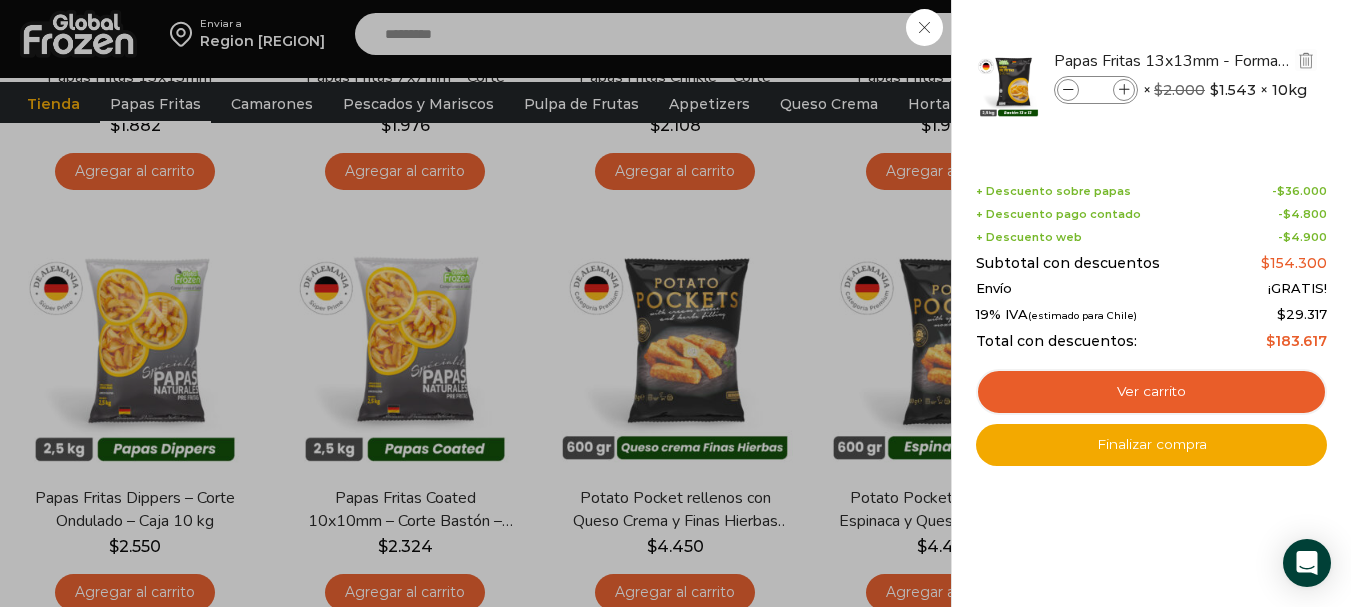 click at bounding box center [1068, 90] 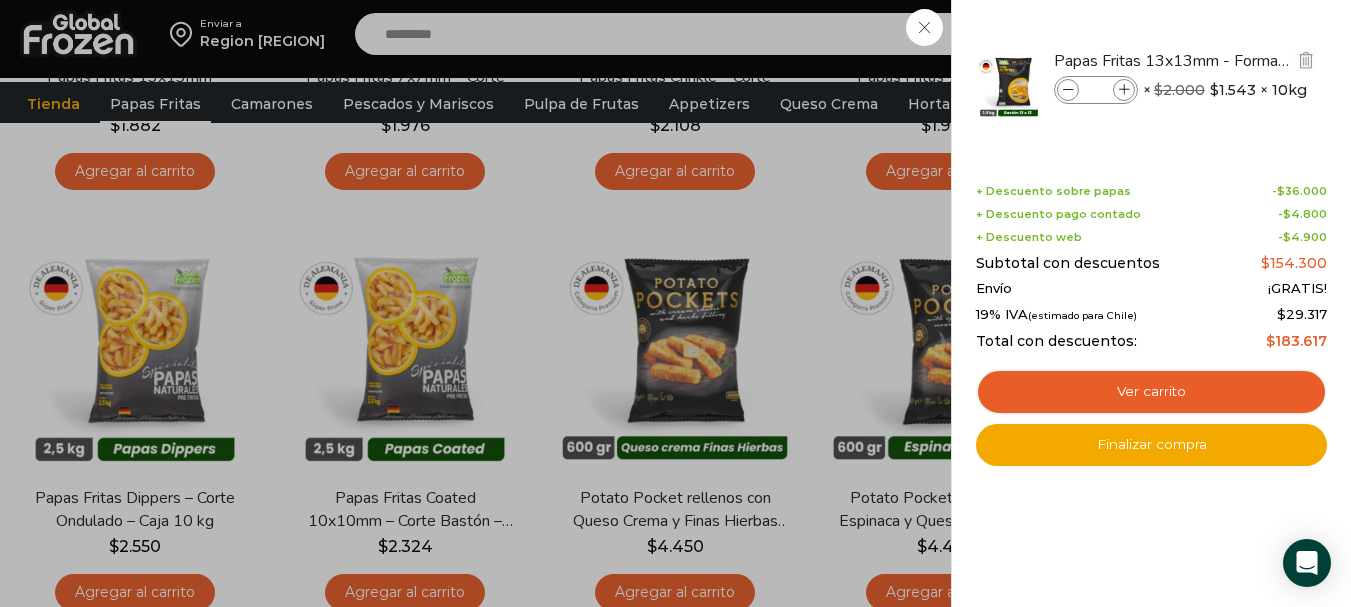 click at bounding box center (1068, 90) 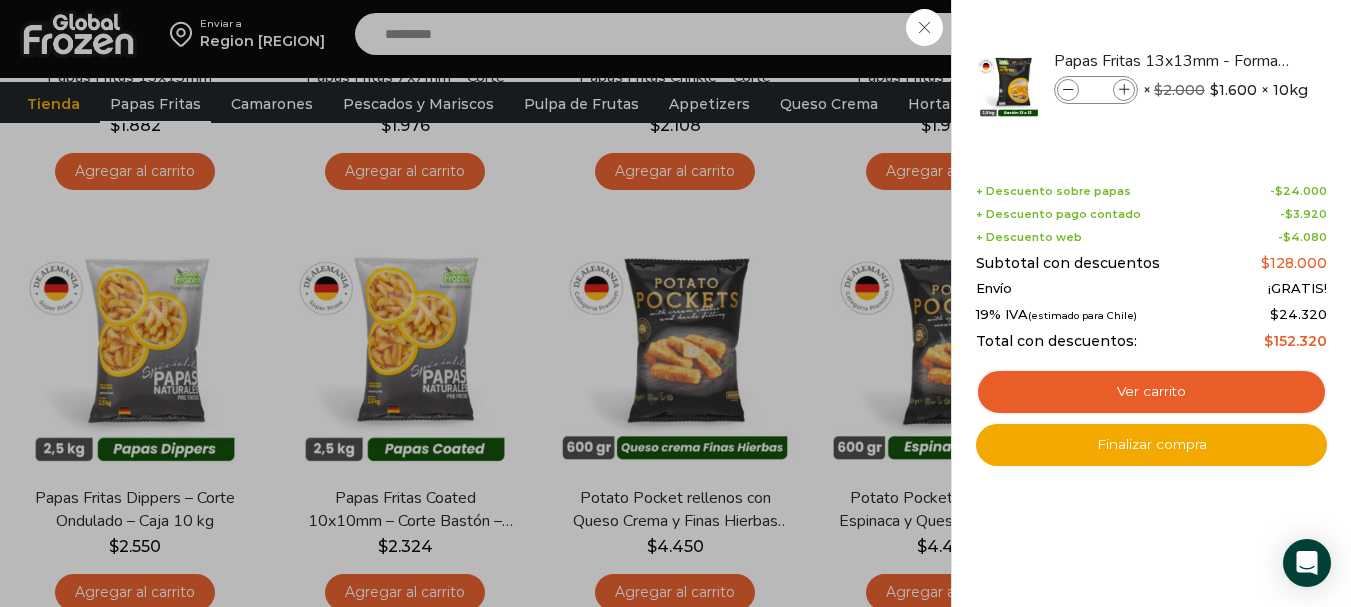 click on "8
Carrito
8
8
Shopping Cart" at bounding box center [1281, 34] 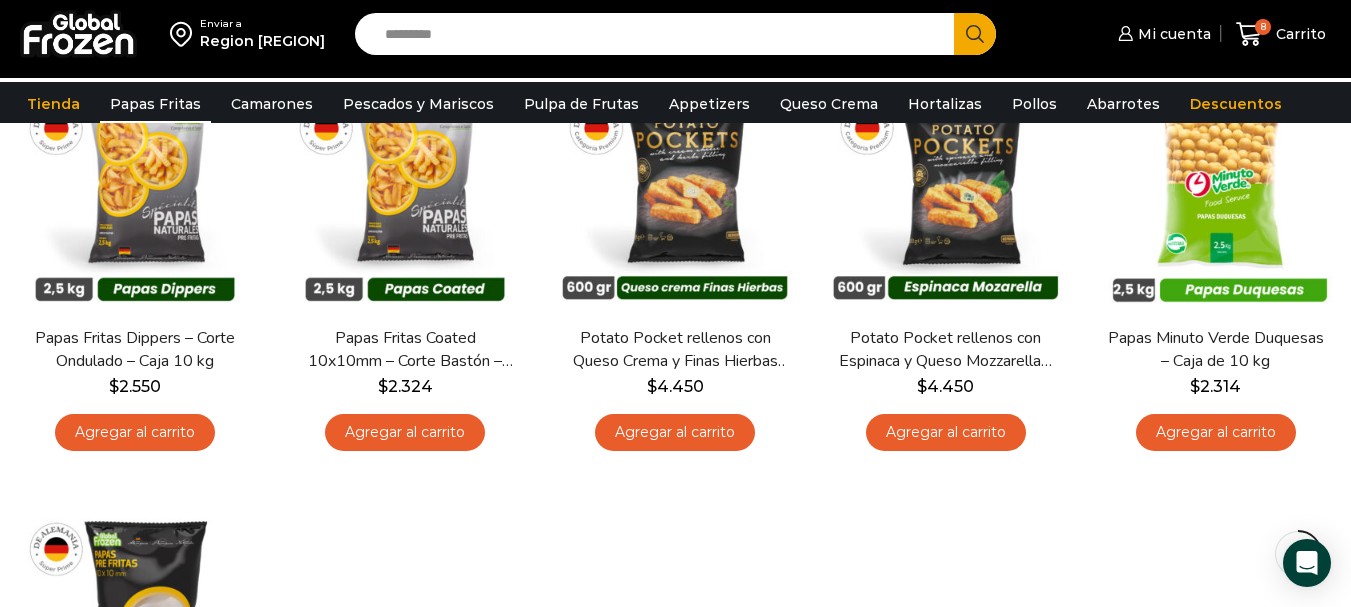 scroll, scrollTop: 668, scrollLeft: 0, axis: vertical 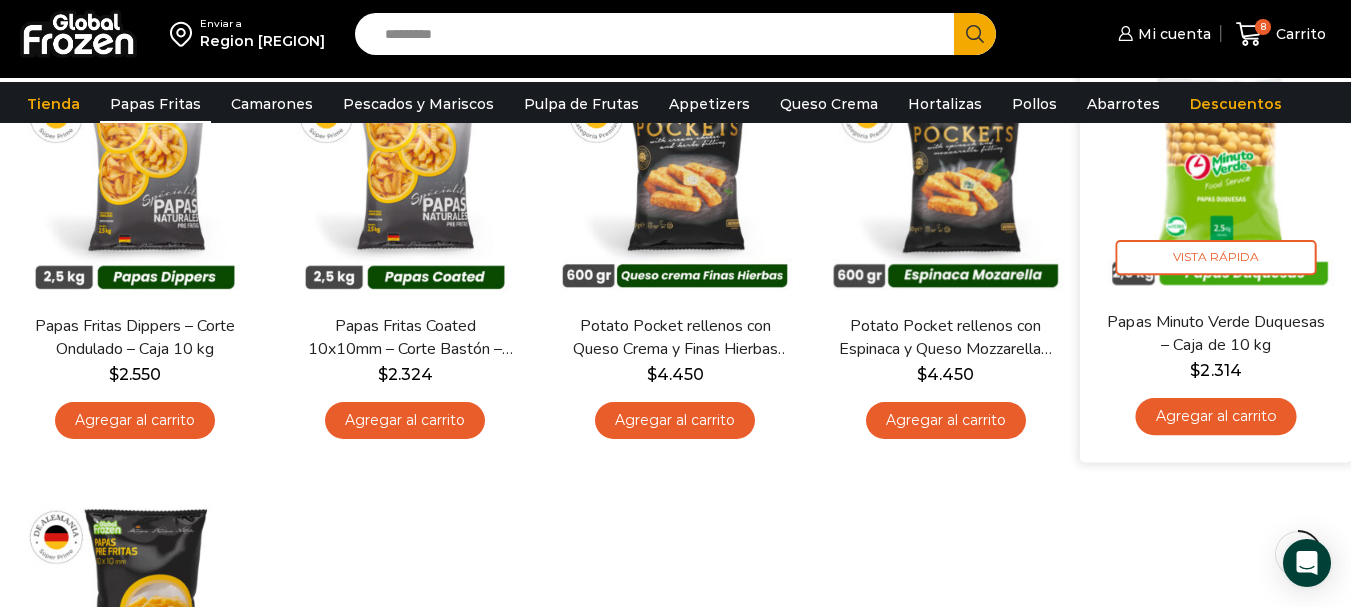 click on "Agregar al carrito" at bounding box center [1215, 416] 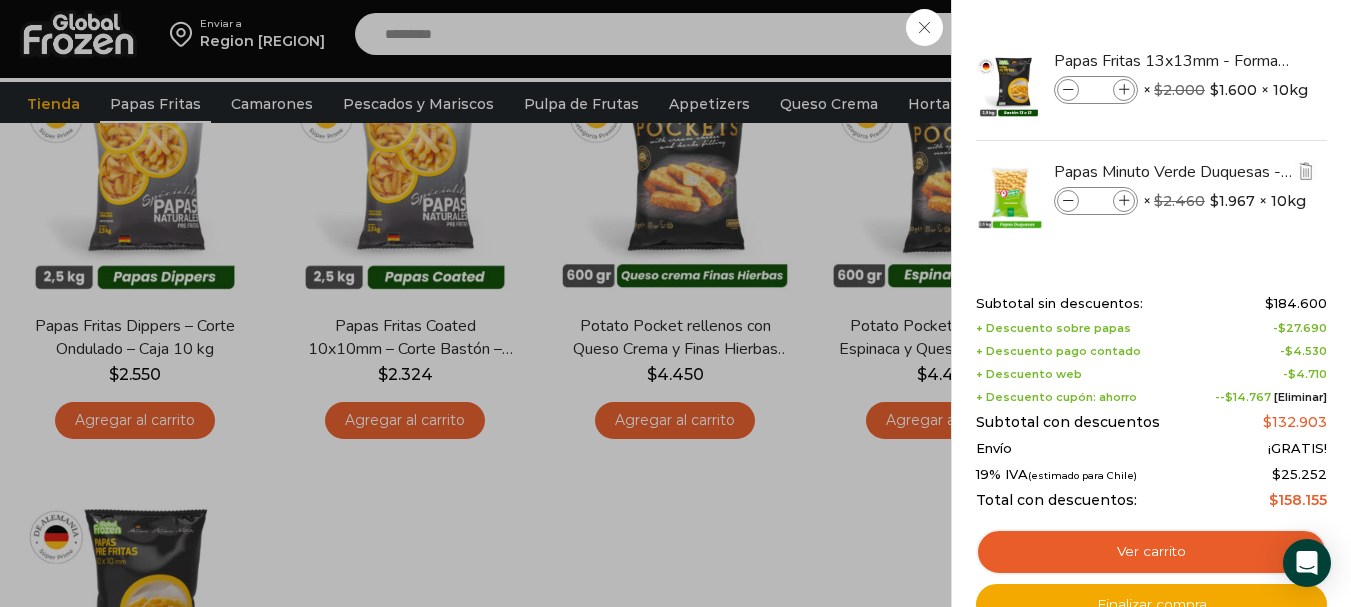click at bounding box center (1124, 201) 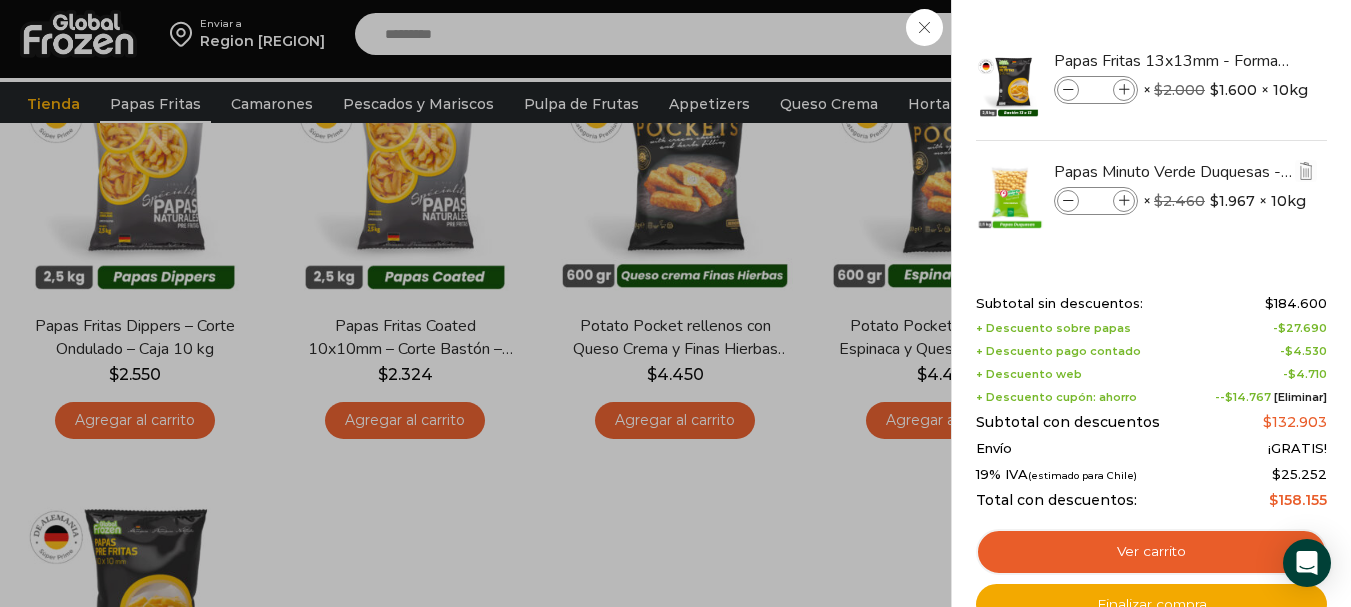 click at bounding box center (1124, 201) 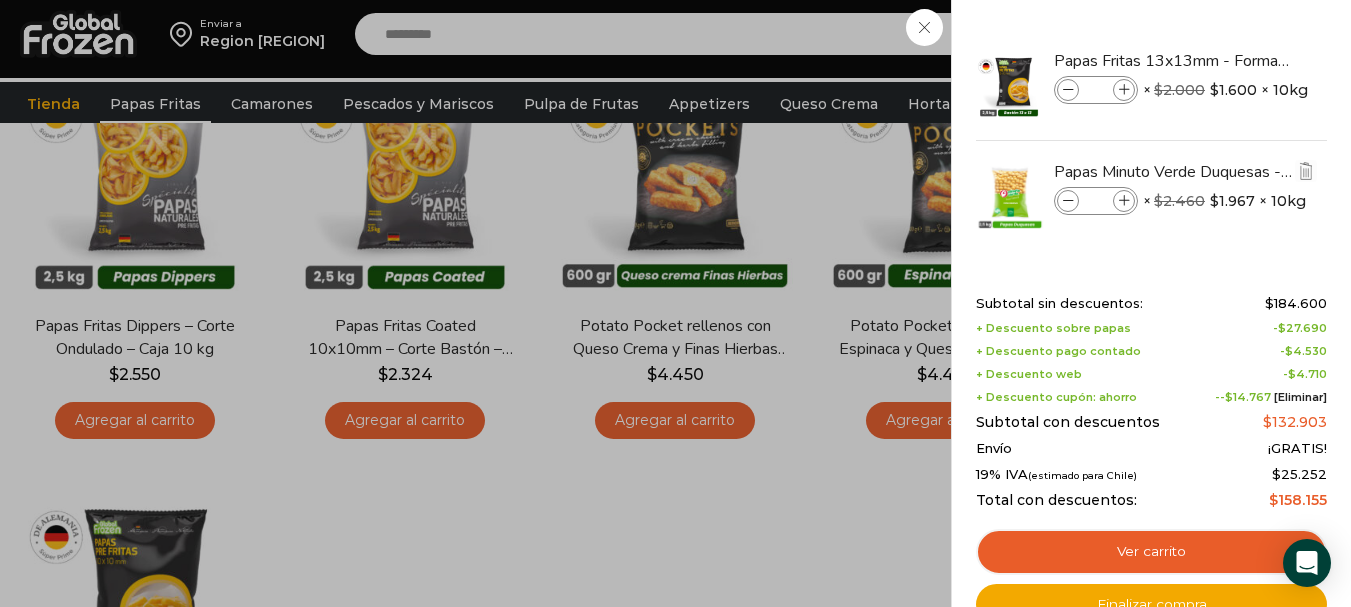 click at bounding box center (1124, 201) 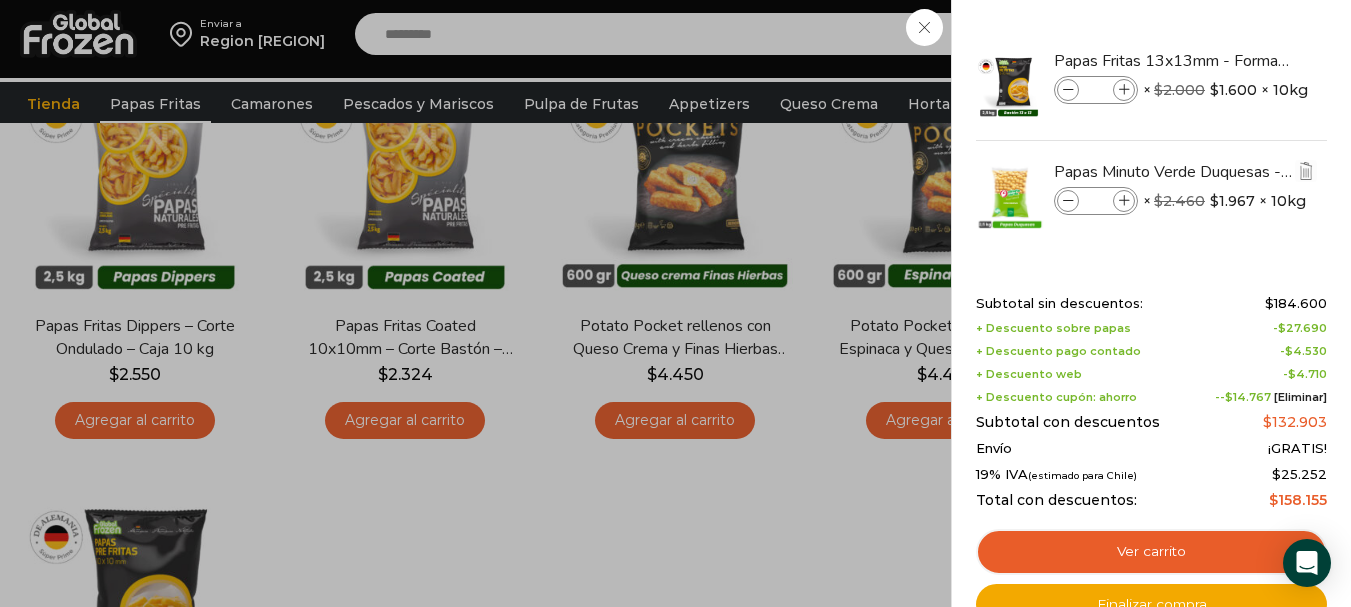 click at bounding box center [1124, 201] 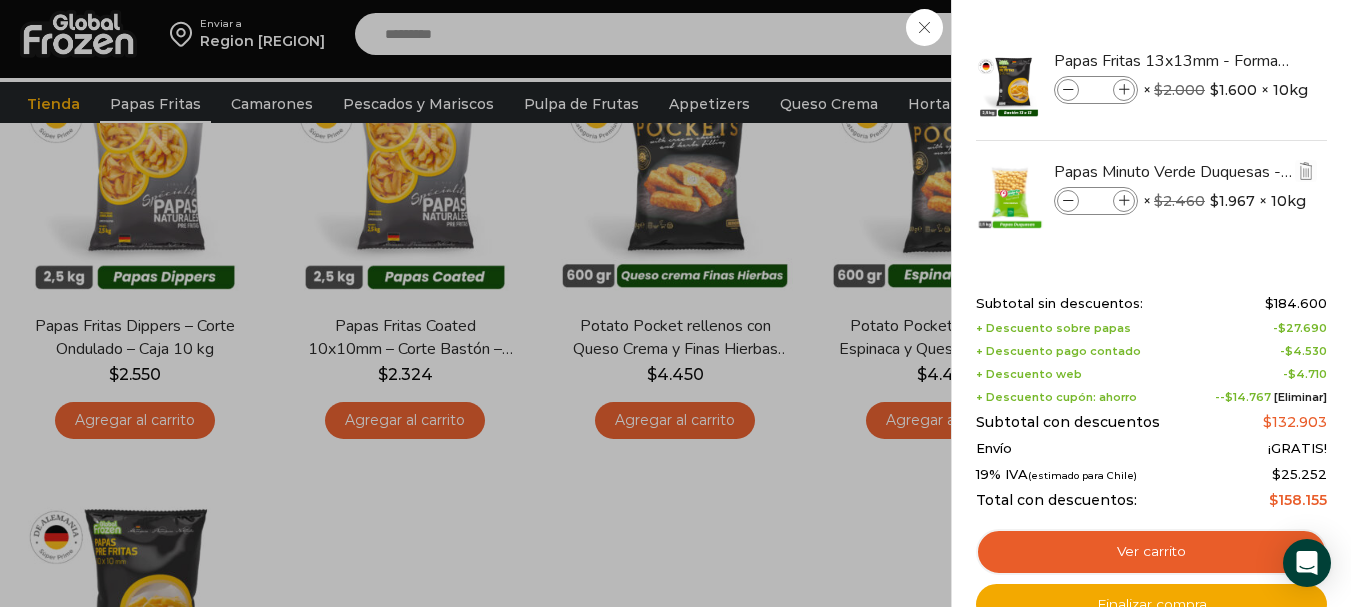 click at bounding box center [1124, 201] 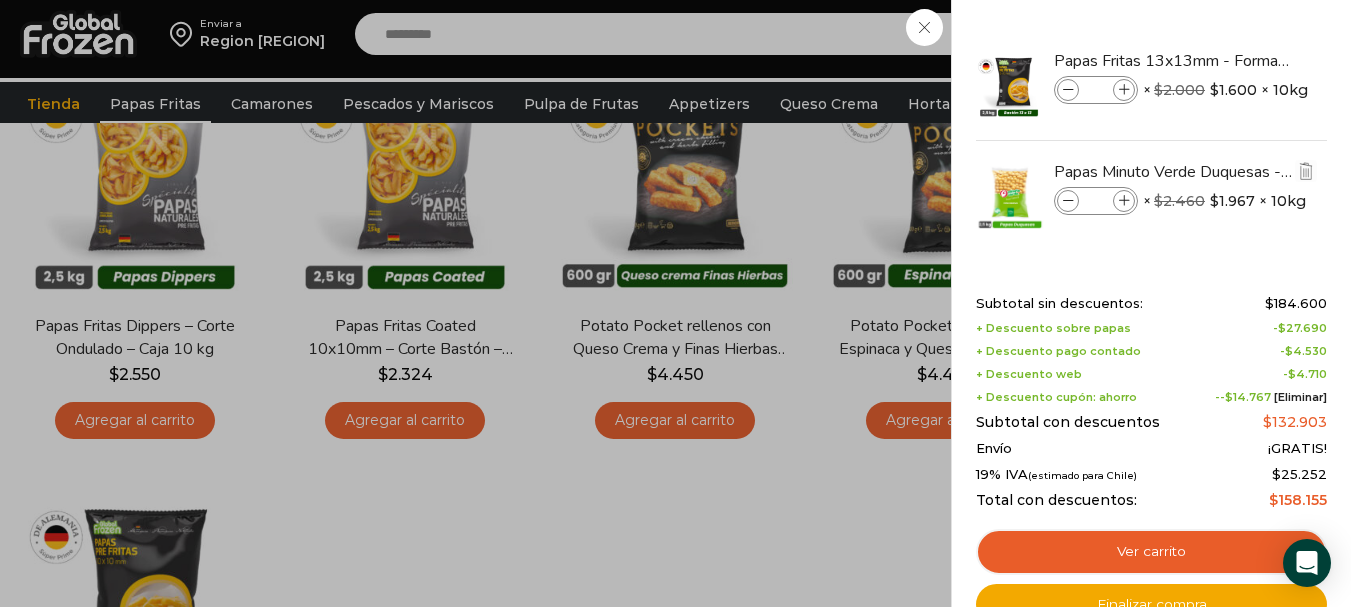 click at bounding box center [1124, 201] 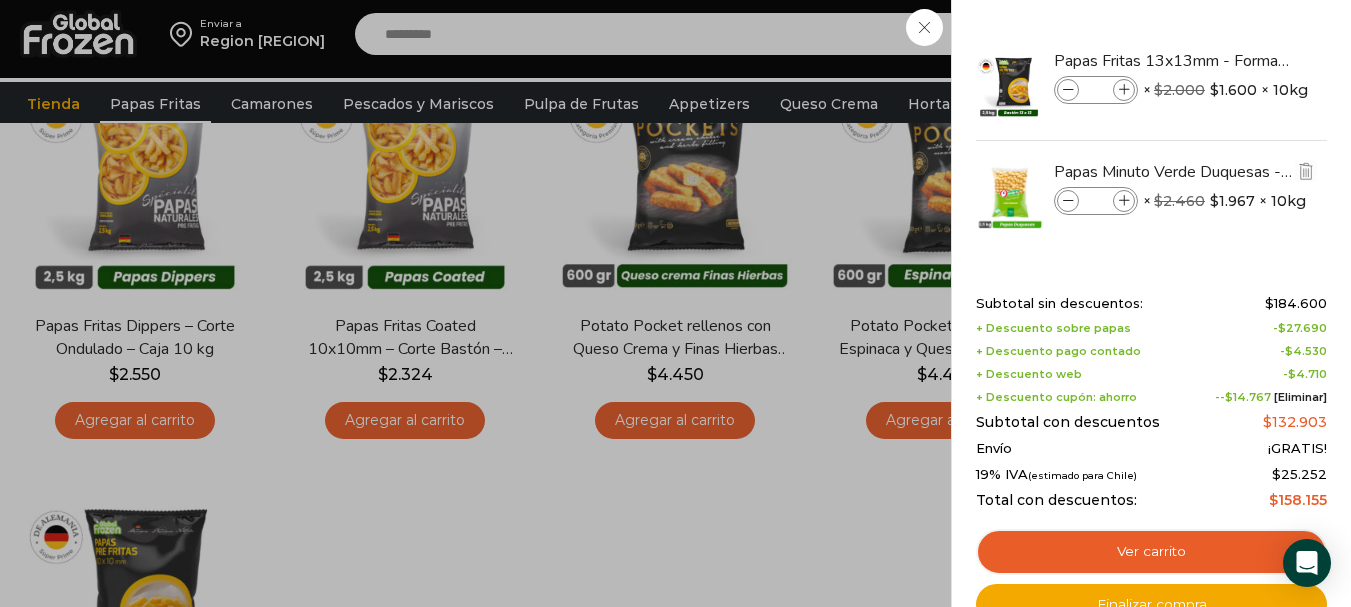 click at bounding box center (1124, 201) 